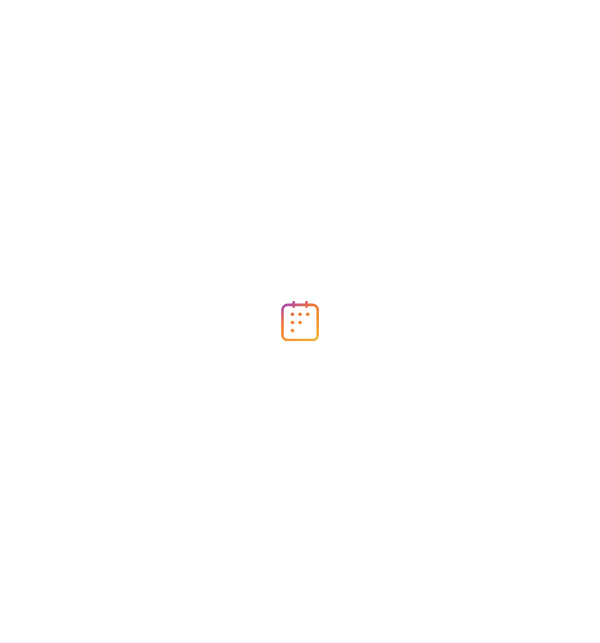 scroll, scrollTop: 0, scrollLeft: 0, axis: both 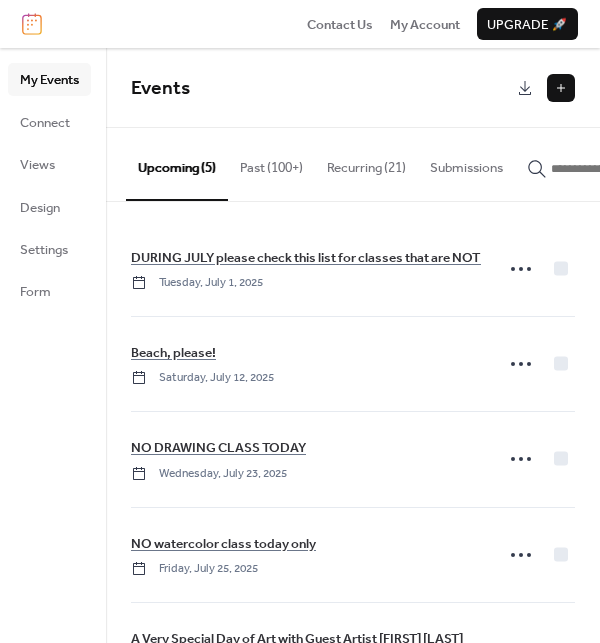 click at bounding box center (561, 88) 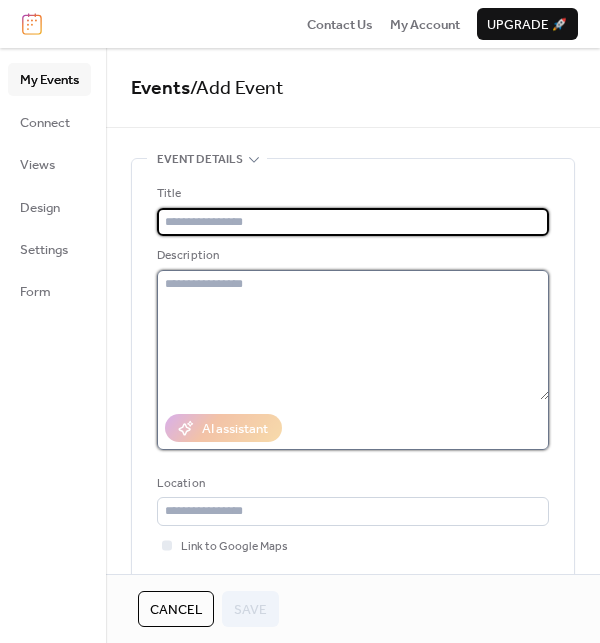 click at bounding box center (353, 335) 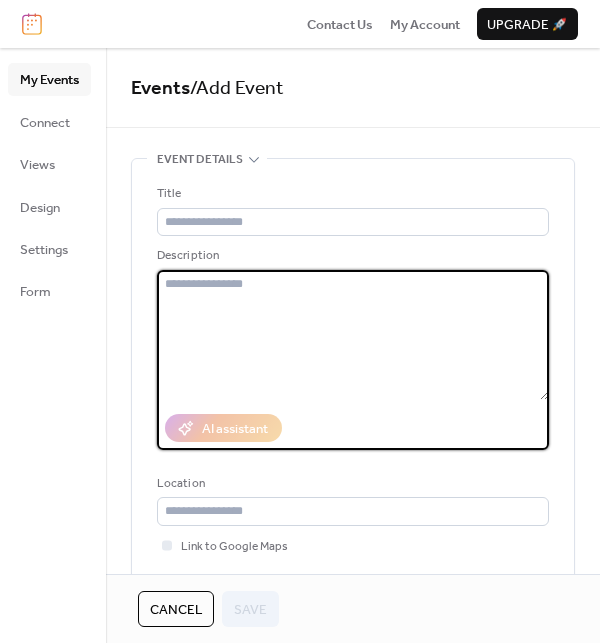 paste on "**********" 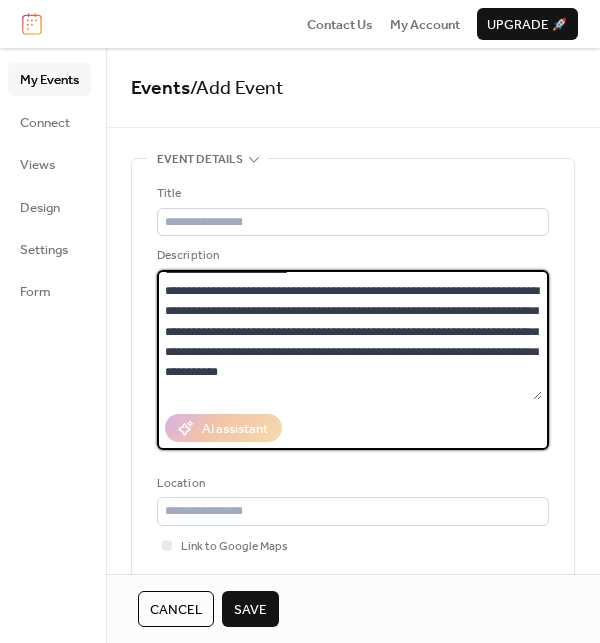 scroll, scrollTop: 0, scrollLeft: 0, axis: both 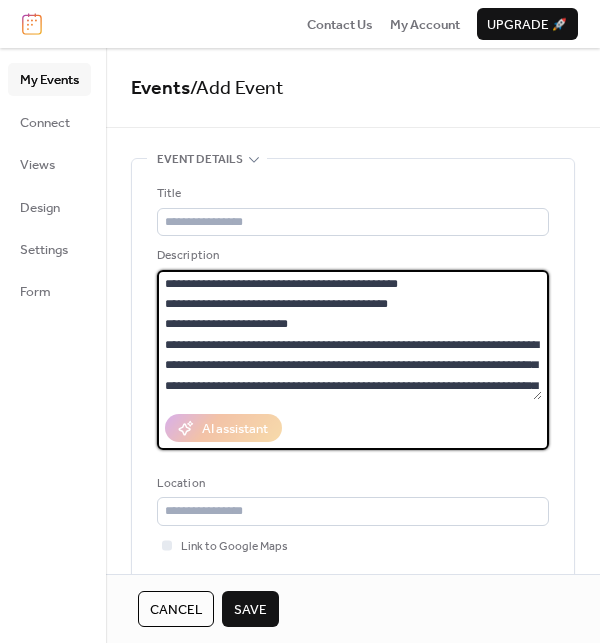 drag, startPoint x: 424, startPoint y: 280, endPoint x: 182, endPoint y: 282, distance: 242.00827 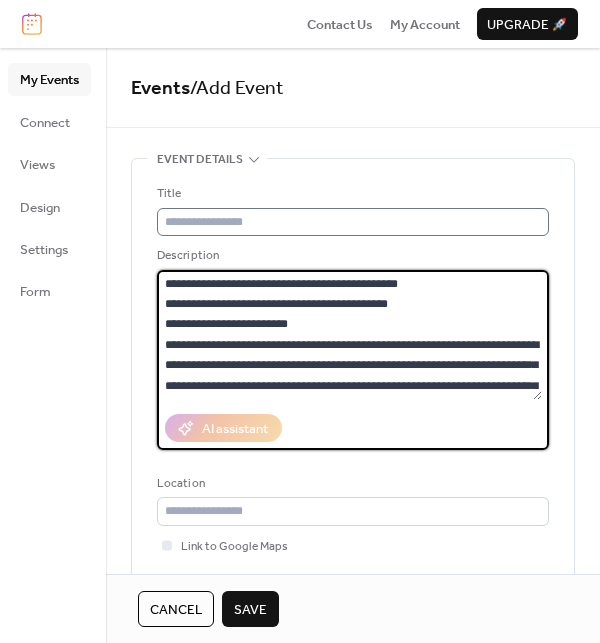 type on "**********" 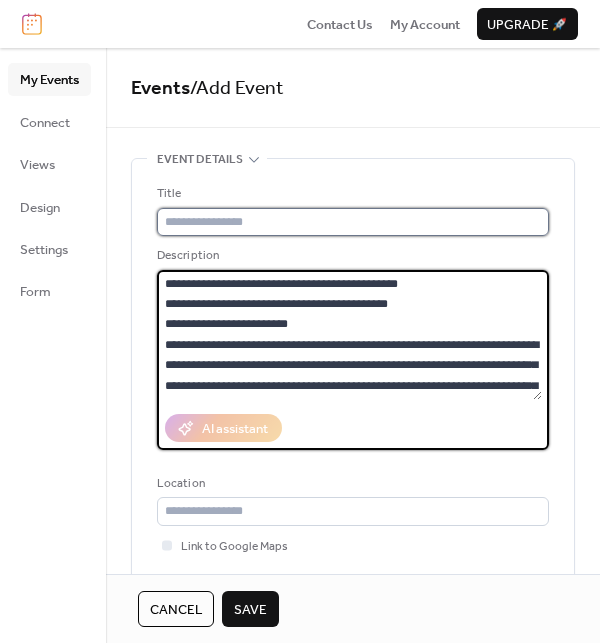 click at bounding box center (353, 222) 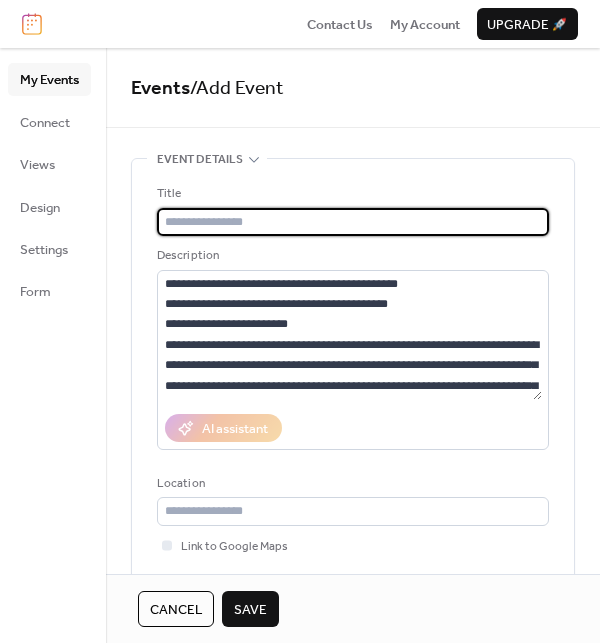 paste on "**********" 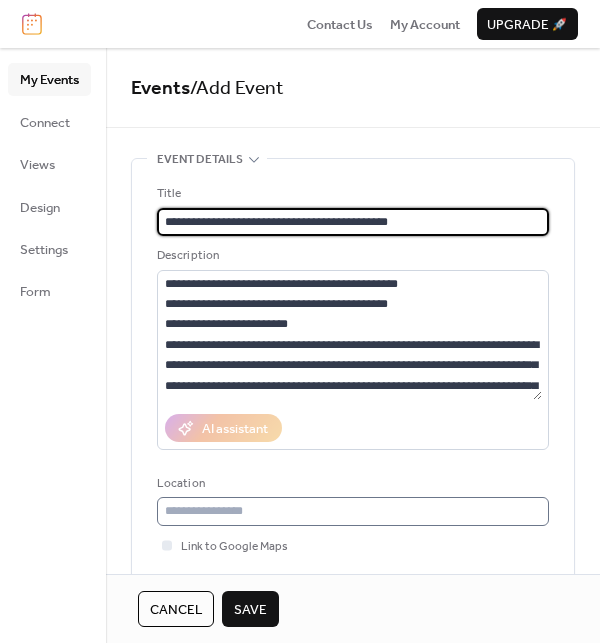 type on "**********" 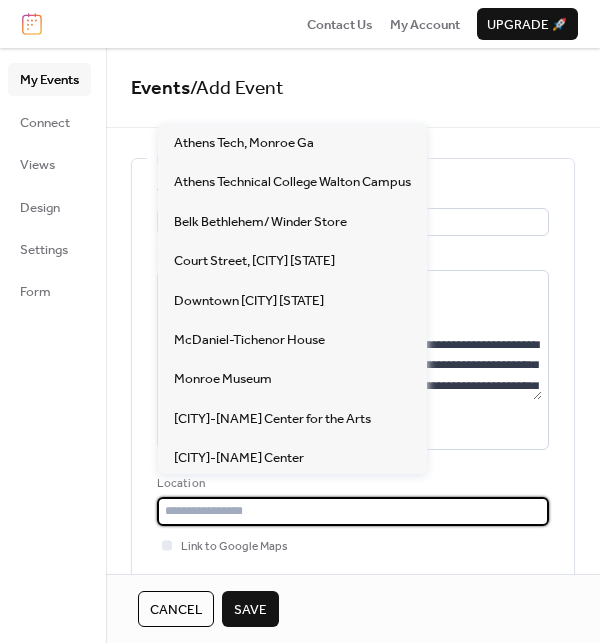 click at bounding box center [353, 511] 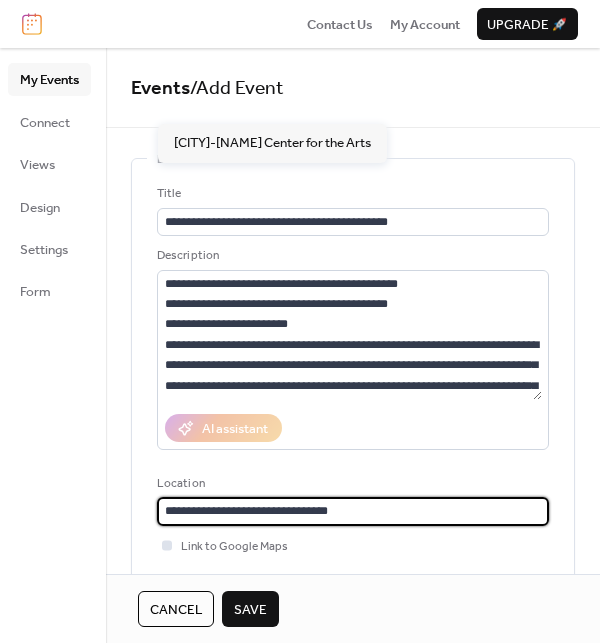 type on "**********" 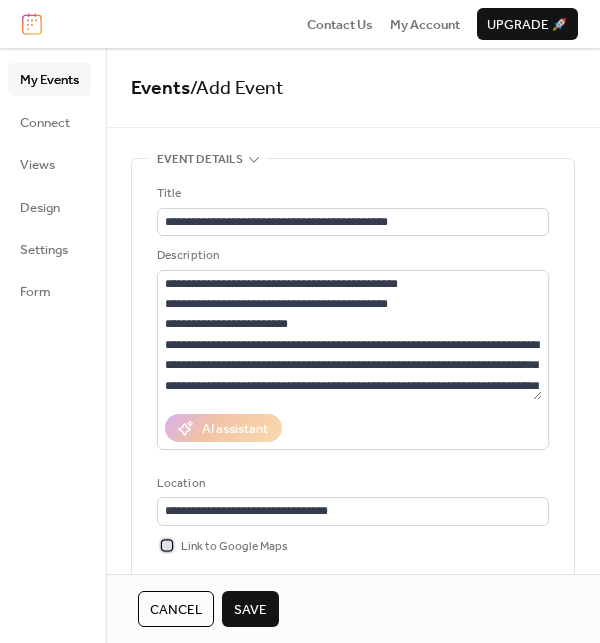 click at bounding box center (167, 545) 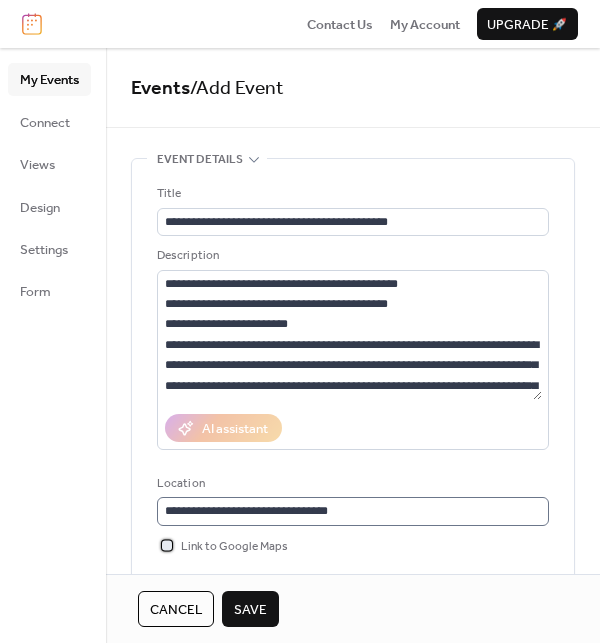 scroll, scrollTop: 0, scrollLeft: 0, axis: both 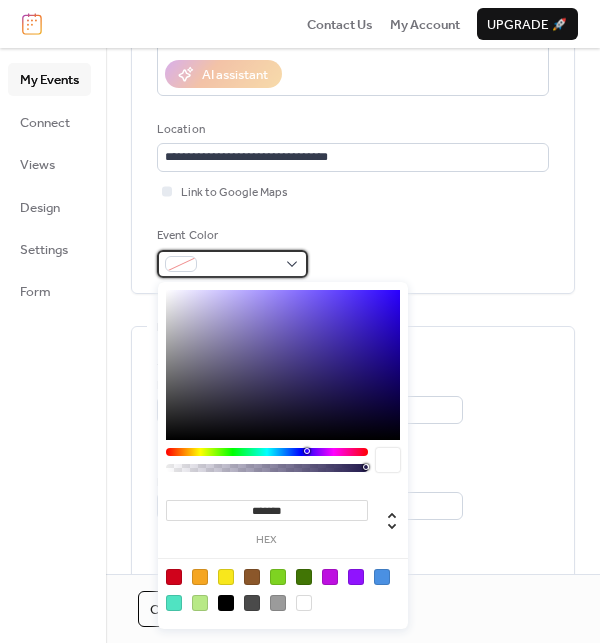 click at bounding box center (232, 264) 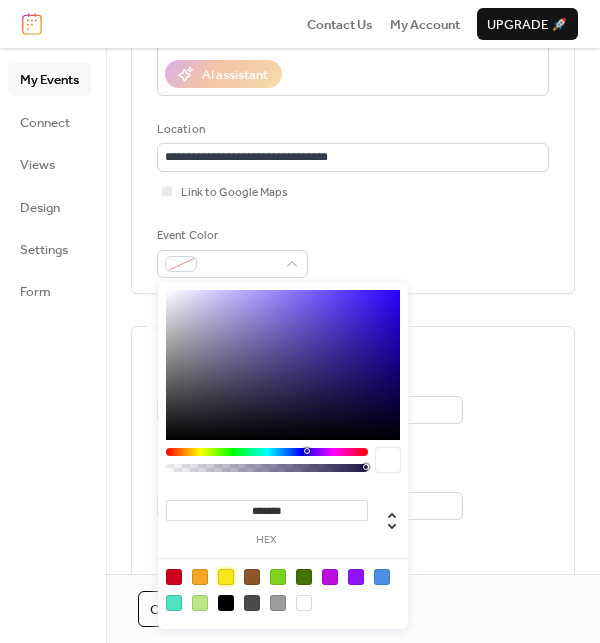 click at bounding box center (226, 577) 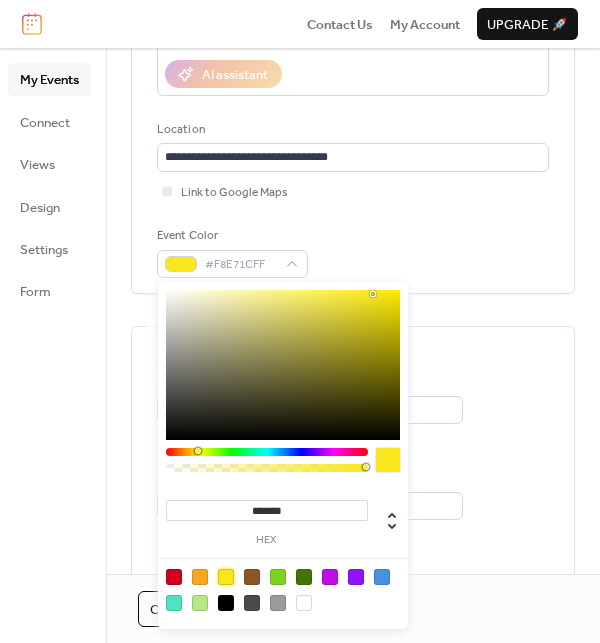 click on "**********" at bounding box center (353, 979) 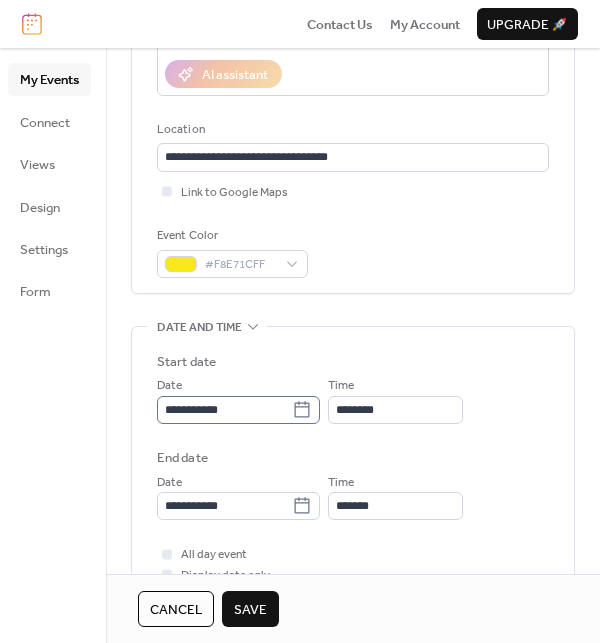 click on "**********" at bounding box center [300, 321] 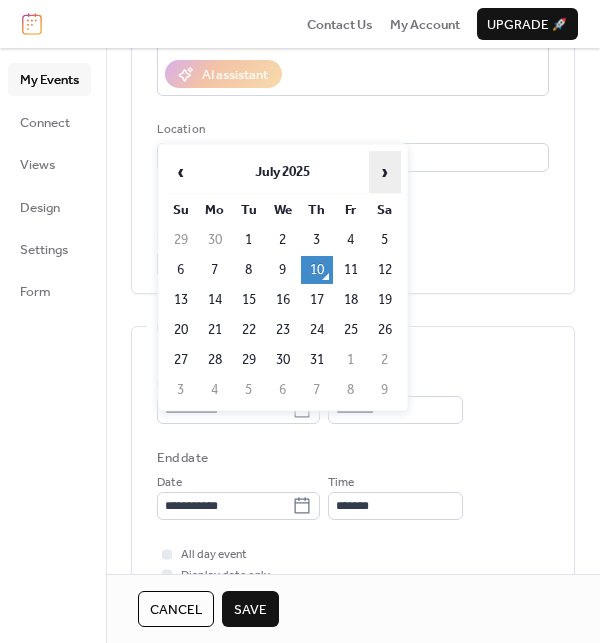 click on "›" at bounding box center [385, 172] 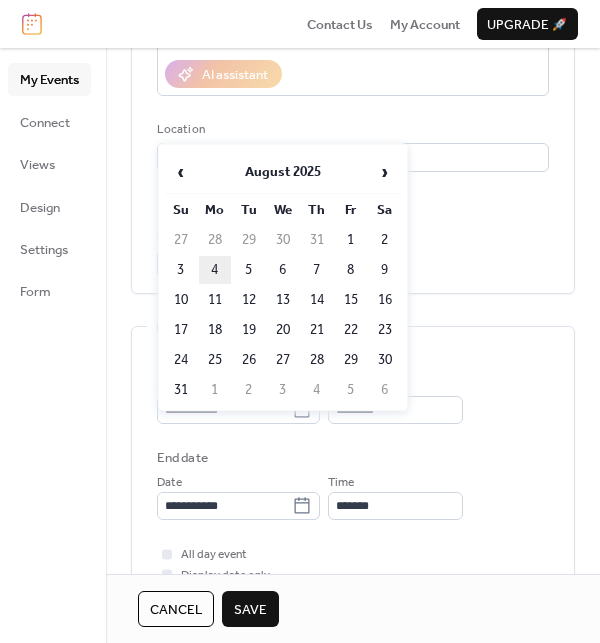 click on "4" at bounding box center (215, 270) 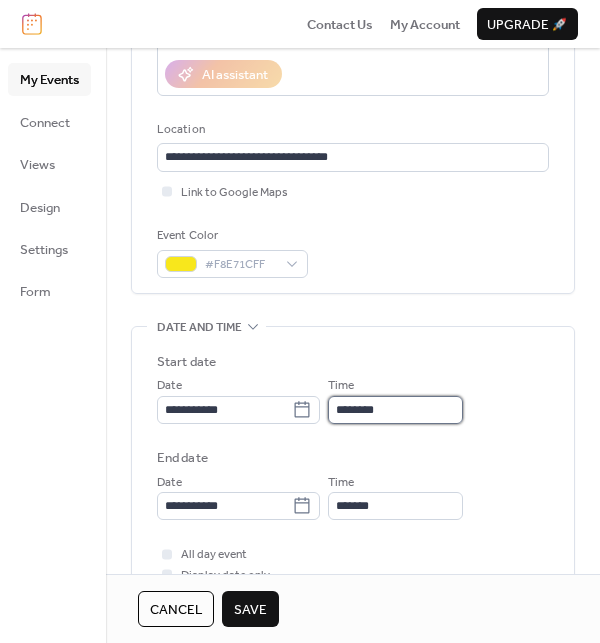 click on "********" at bounding box center (395, 410) 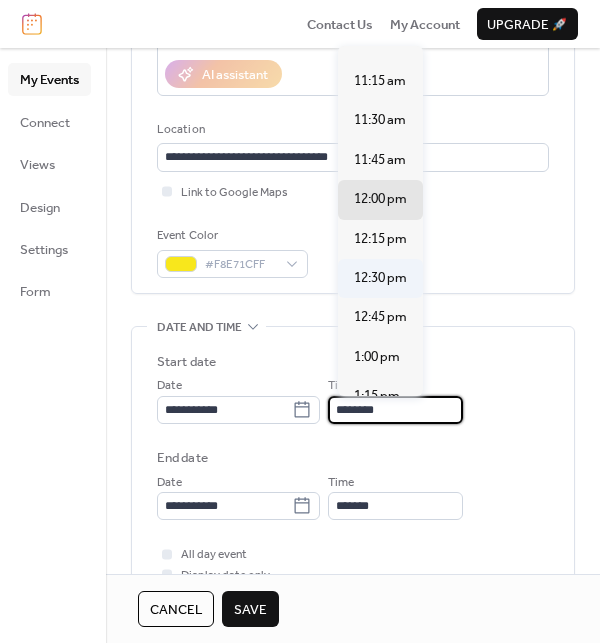 scroll, scrollTop: 1758, scrollLeft: 0, axis: vertical 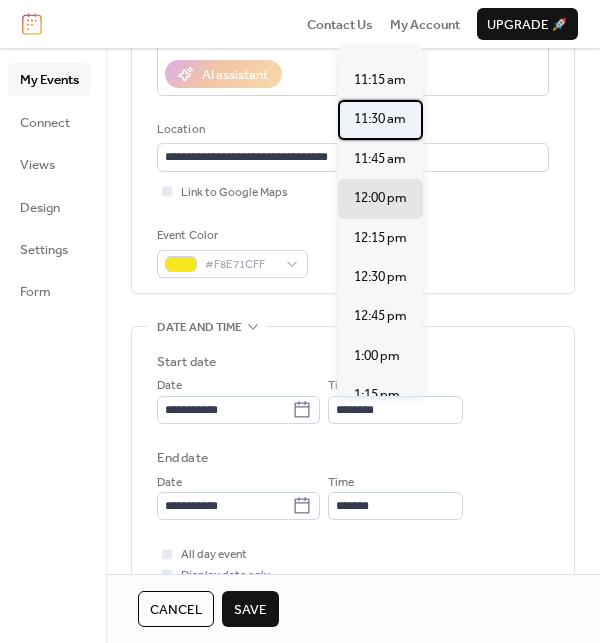 click on "11:30 am" at bounding box center (380, 119) 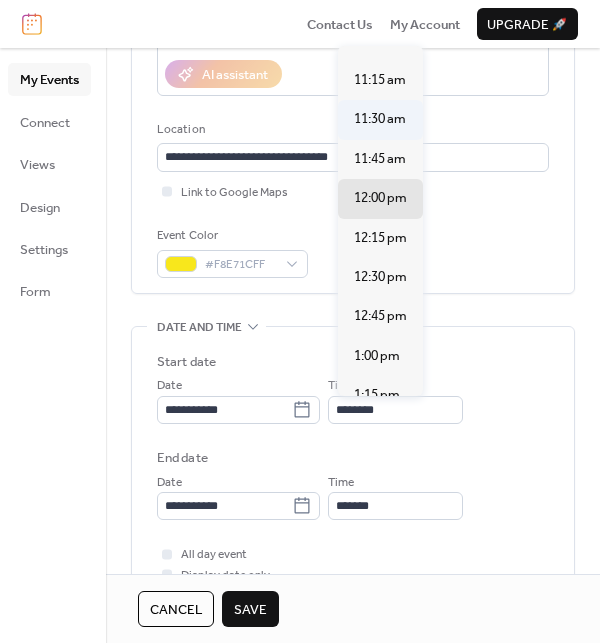 type on "********" 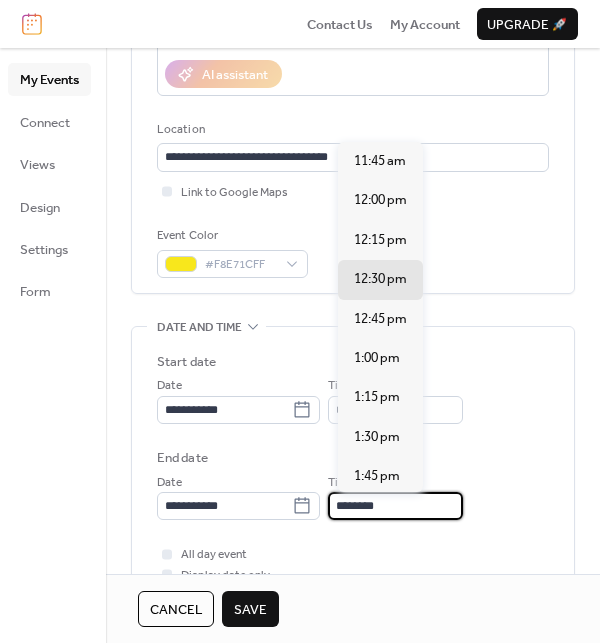 click on "********" at bounding box center (395, 506) 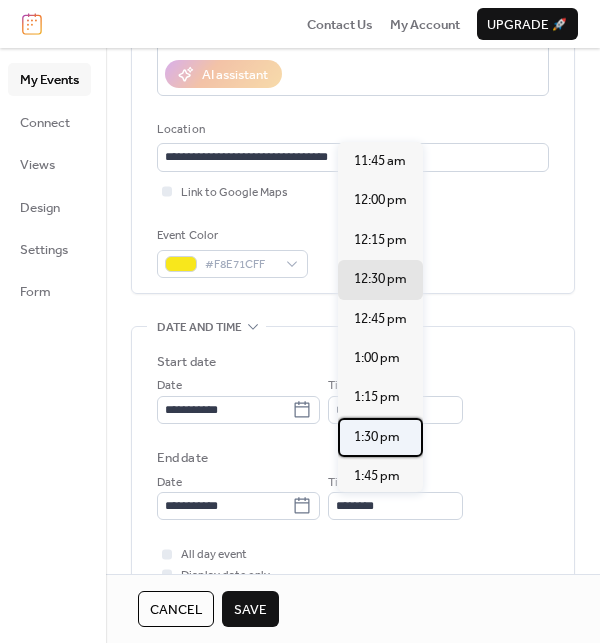click on "1:30 pm" at bounding box center (377, 437) 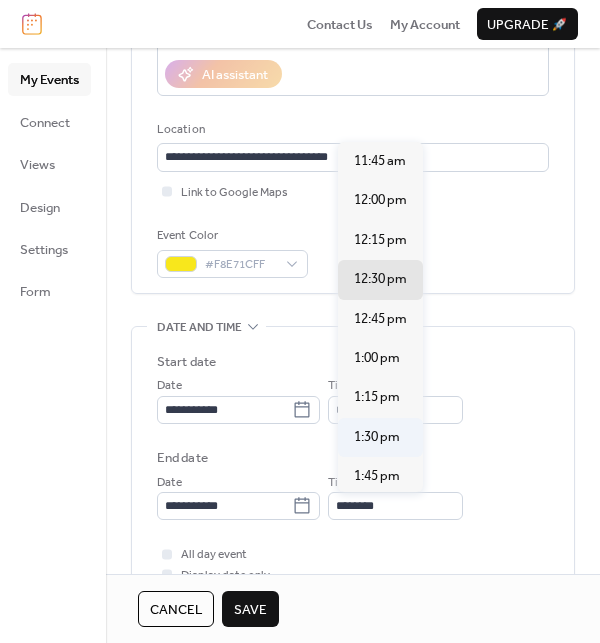 type on "*******" 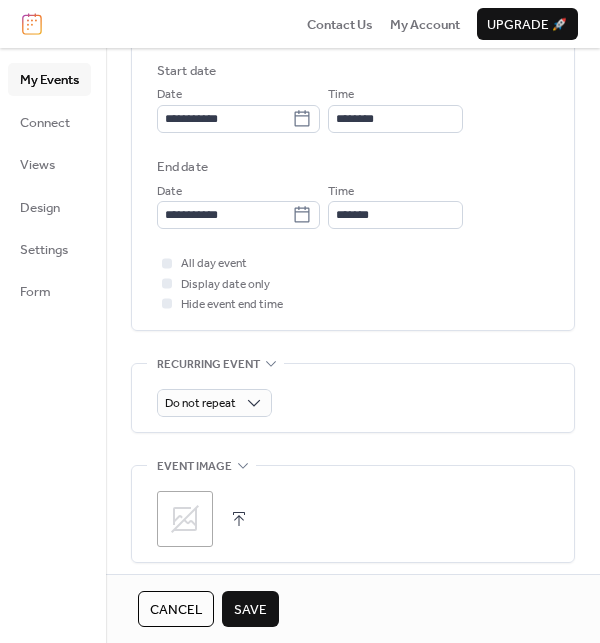 scroll, scrollTop: 649, scrollLeft: 0, axis: vertical 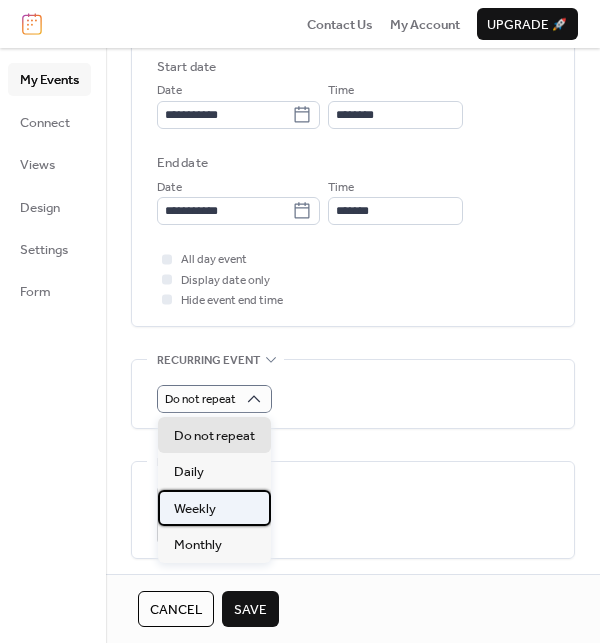 click on "Weekly" at bounding box center (214, 508) 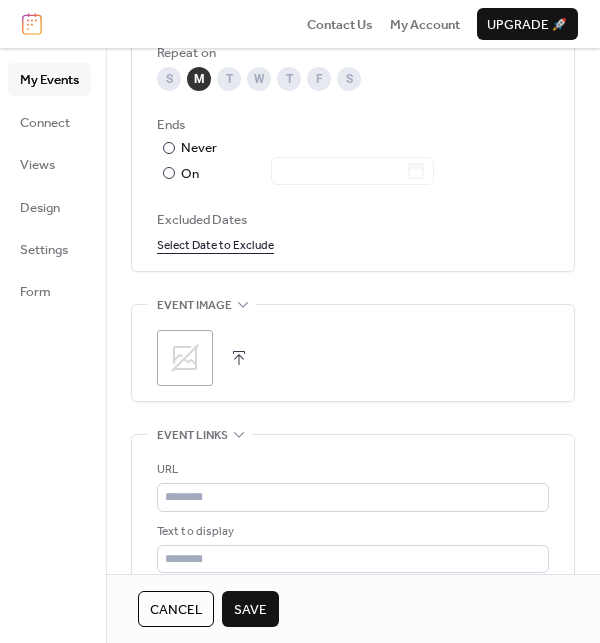 scroll, scrollTop: 1138, scrollLeft: 0, axis: vertical 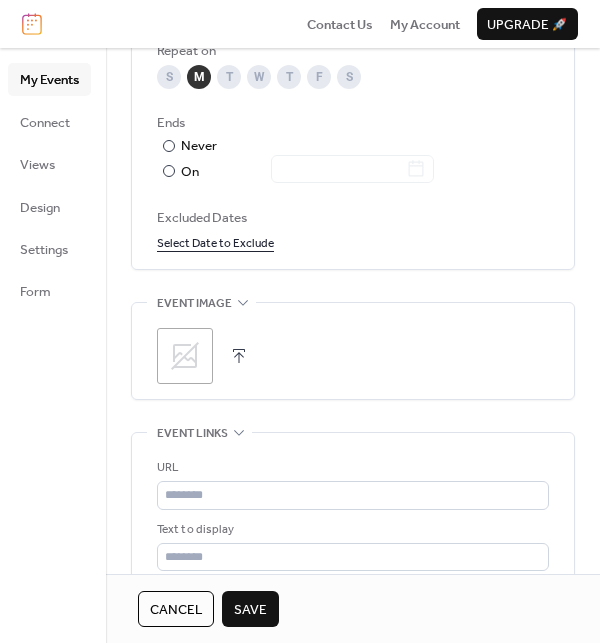 click 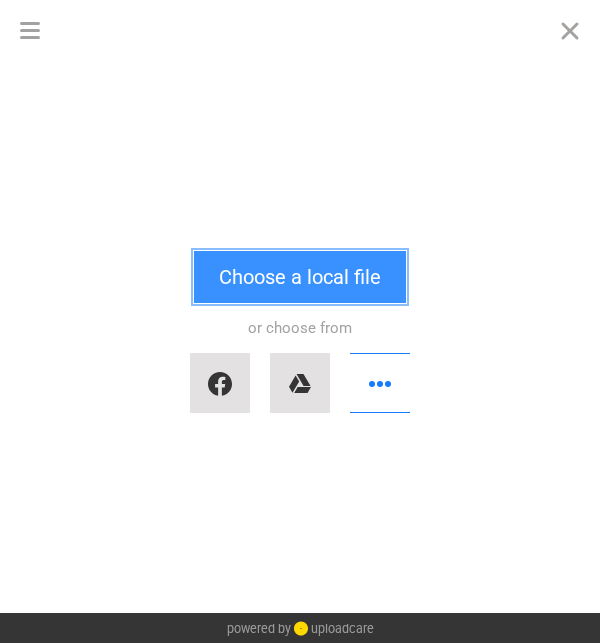click on "Choose a local file" at bounding box center (300, 277) 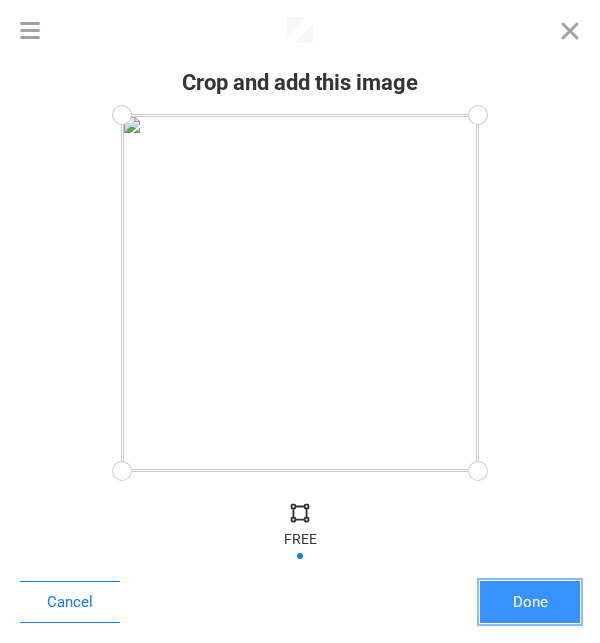 click on "Done" at bounding box center (530, 602) 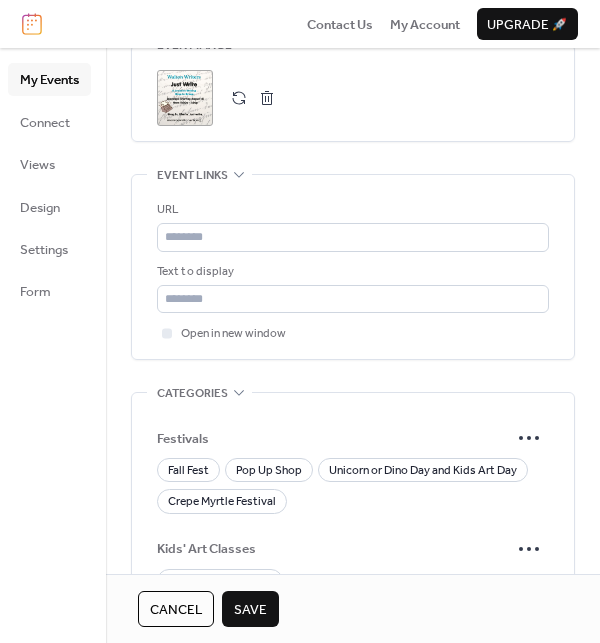 scroll, scrollTop: 1406, scrollLeft: 0, axis: vertical 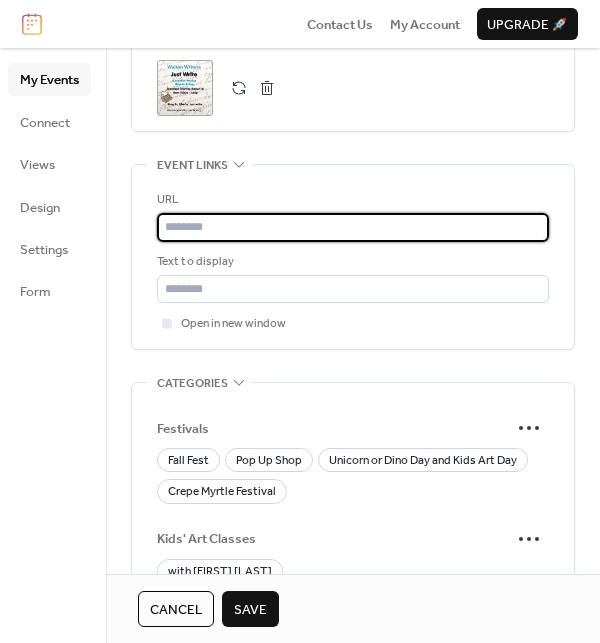 click at bounding box center (353, 227) 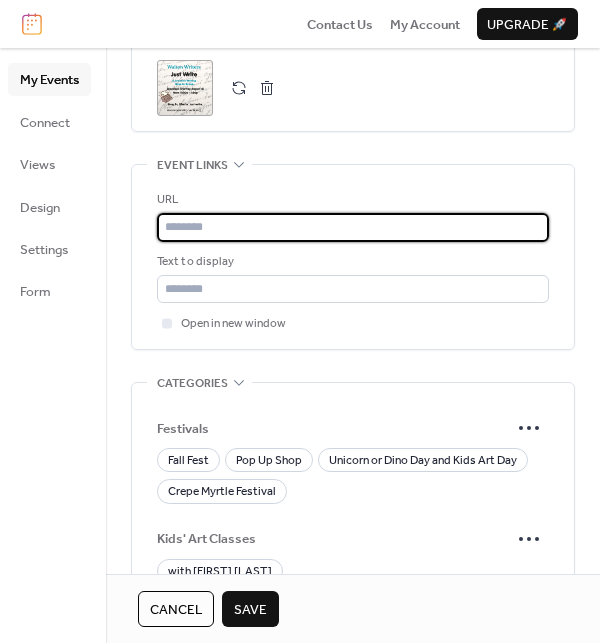 click at bounding box center [353, 227] 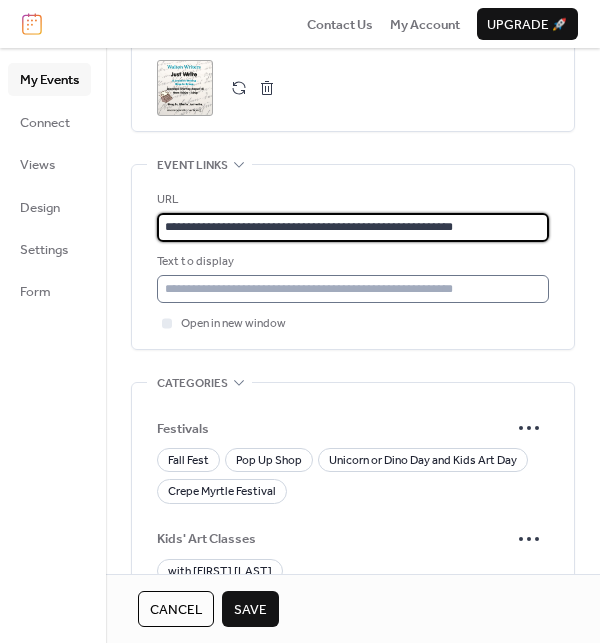 type on "**********" 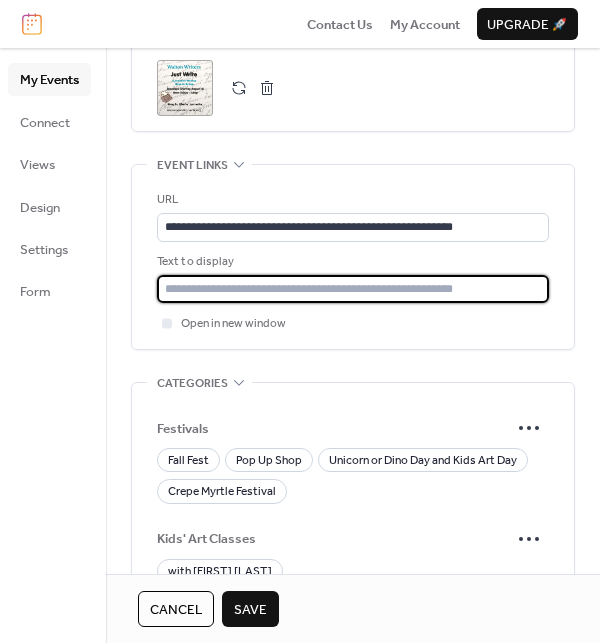 click at bounding box center [353, 289] 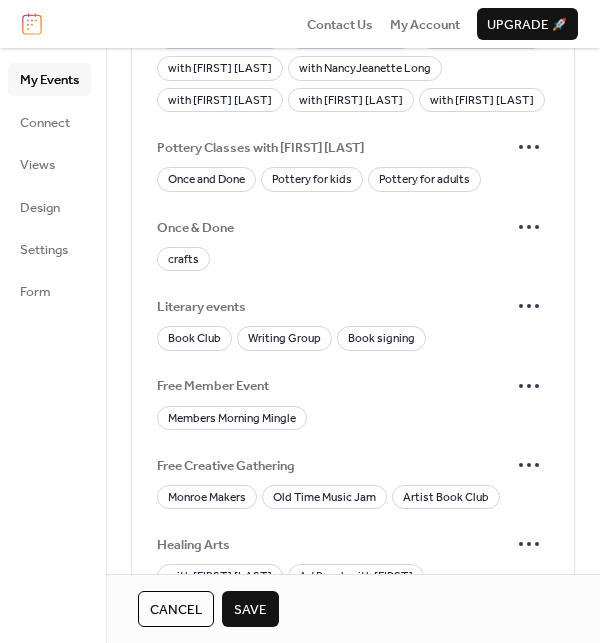 scroll, scrollTop: 2018, scrollLeft: 0, axis: vertical 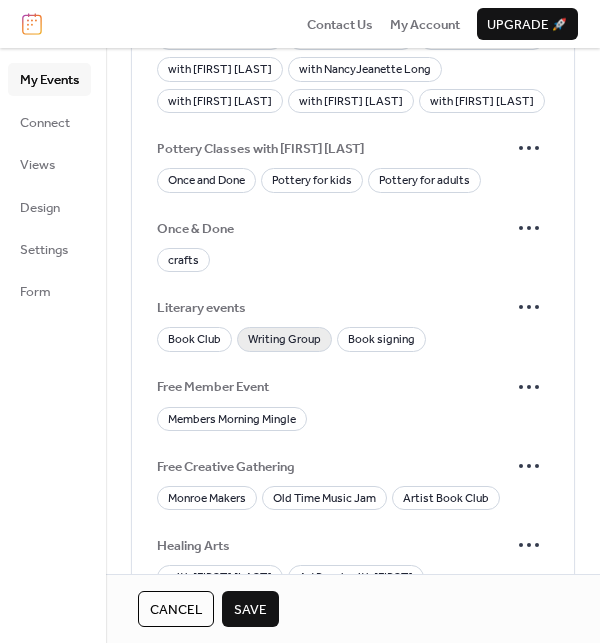 click on "Writing Group" at bounding box center [284, 340] 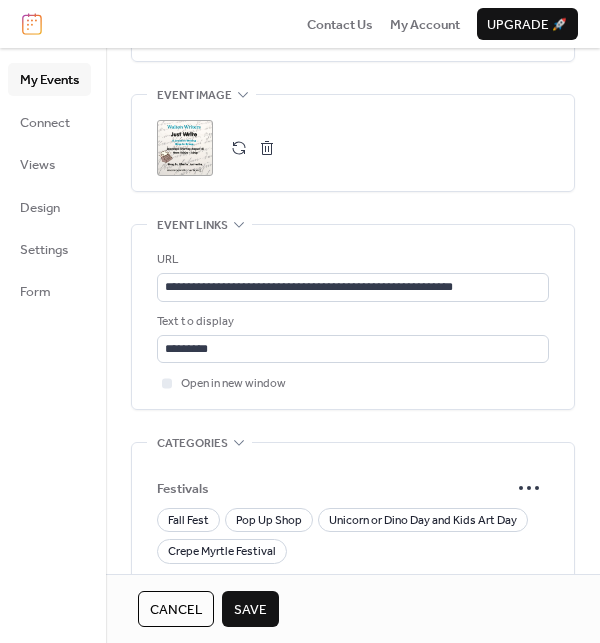 scroll, scrollTop: 1347, scrollLeft: 0, axis: vertical 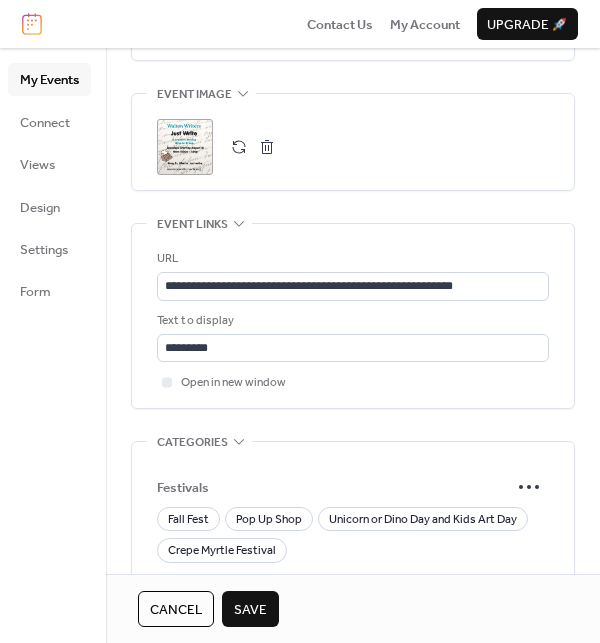 click on "Save" at bounding box center (250, 610) 